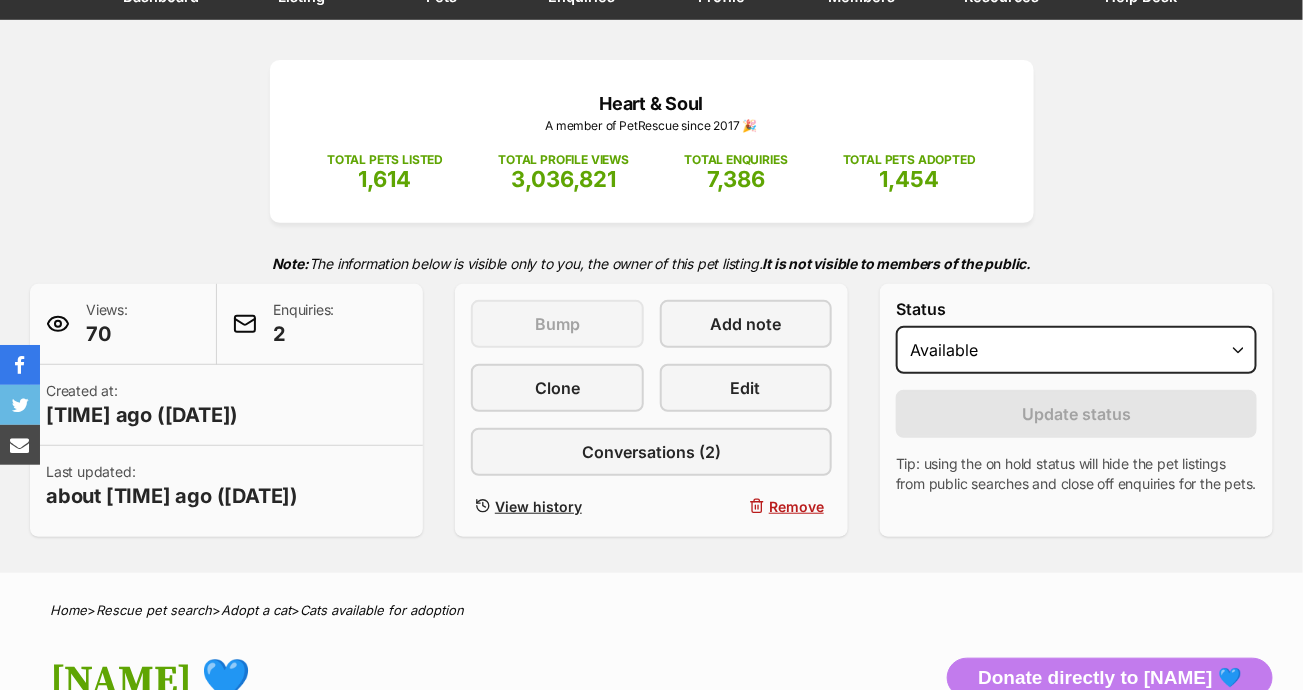 scroll, scrollTop: 0, scrollLeft: 0, axis: both 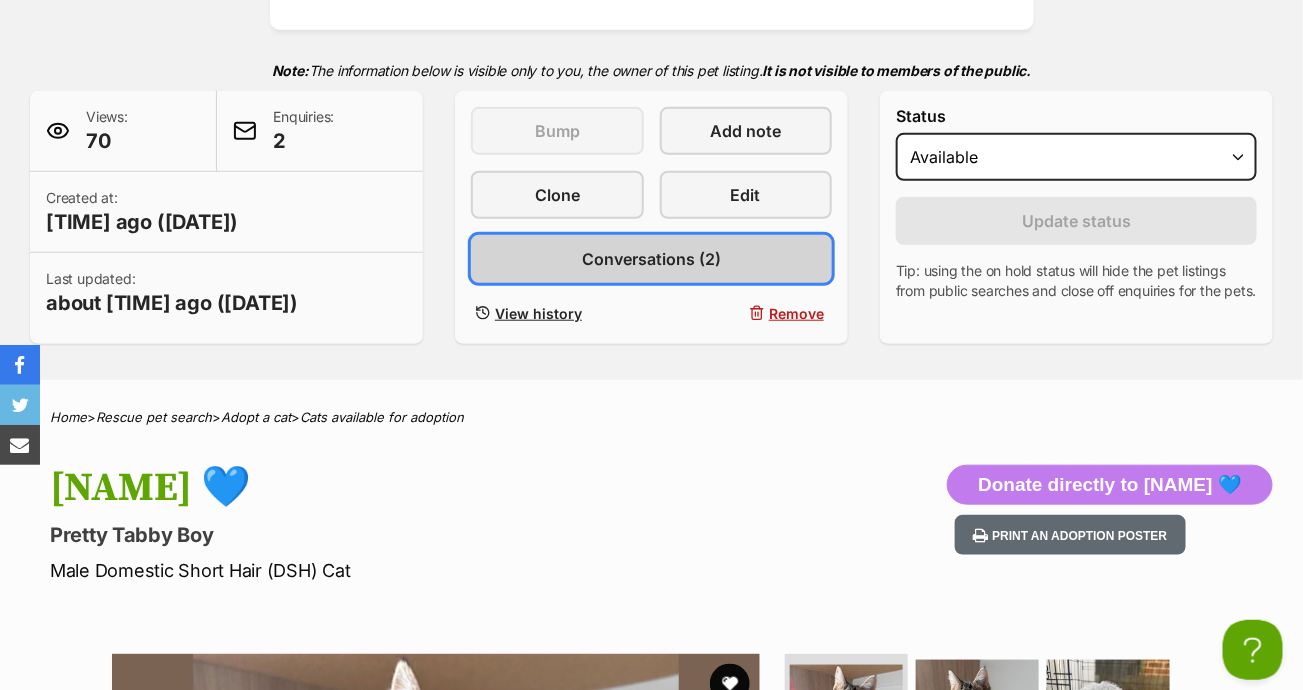 click on "Conversations (2)" at bounding box center [651, 259] 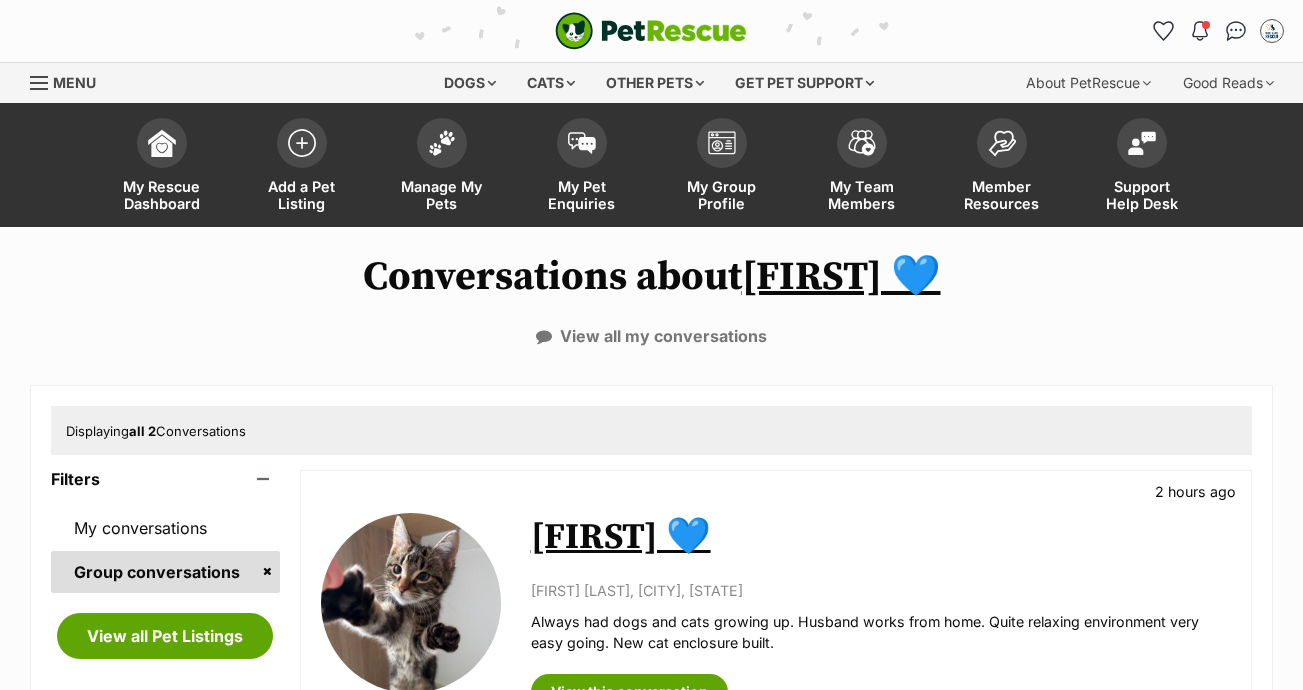 scroll, scrollTop: 367, scrollLeft: 0, axis: vertical 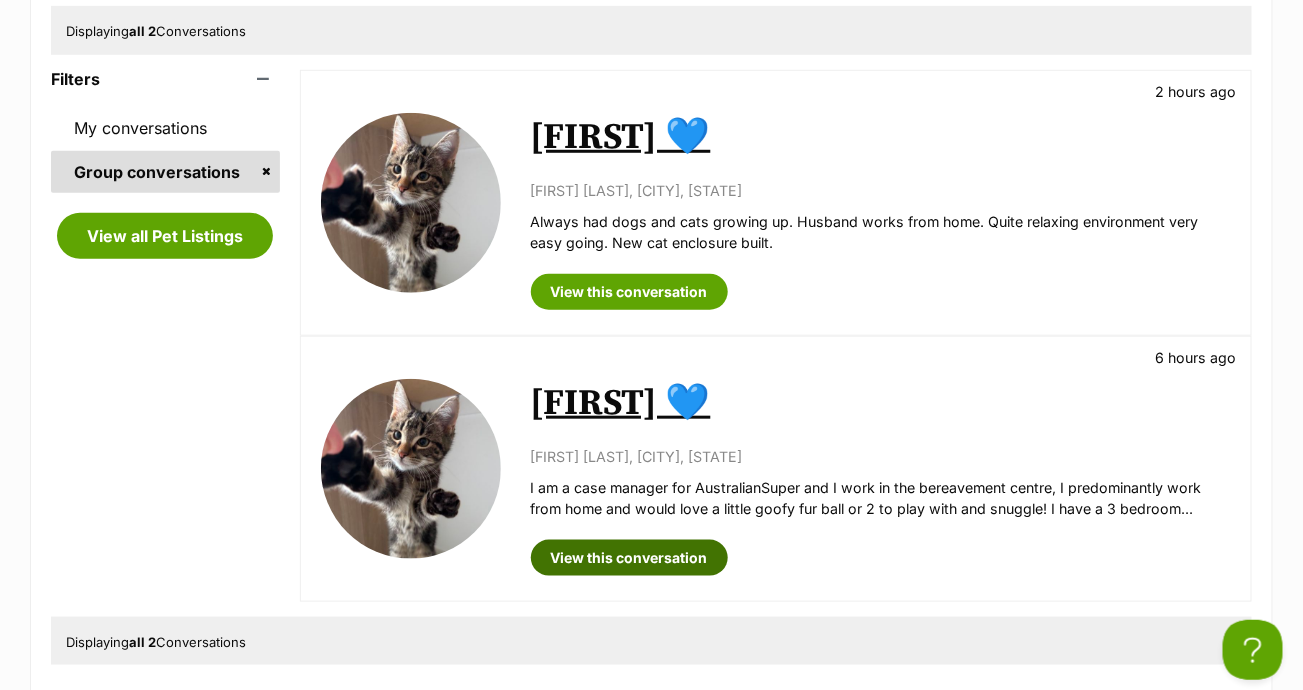 click on "View this conversation" at bounding box center (629, 558) 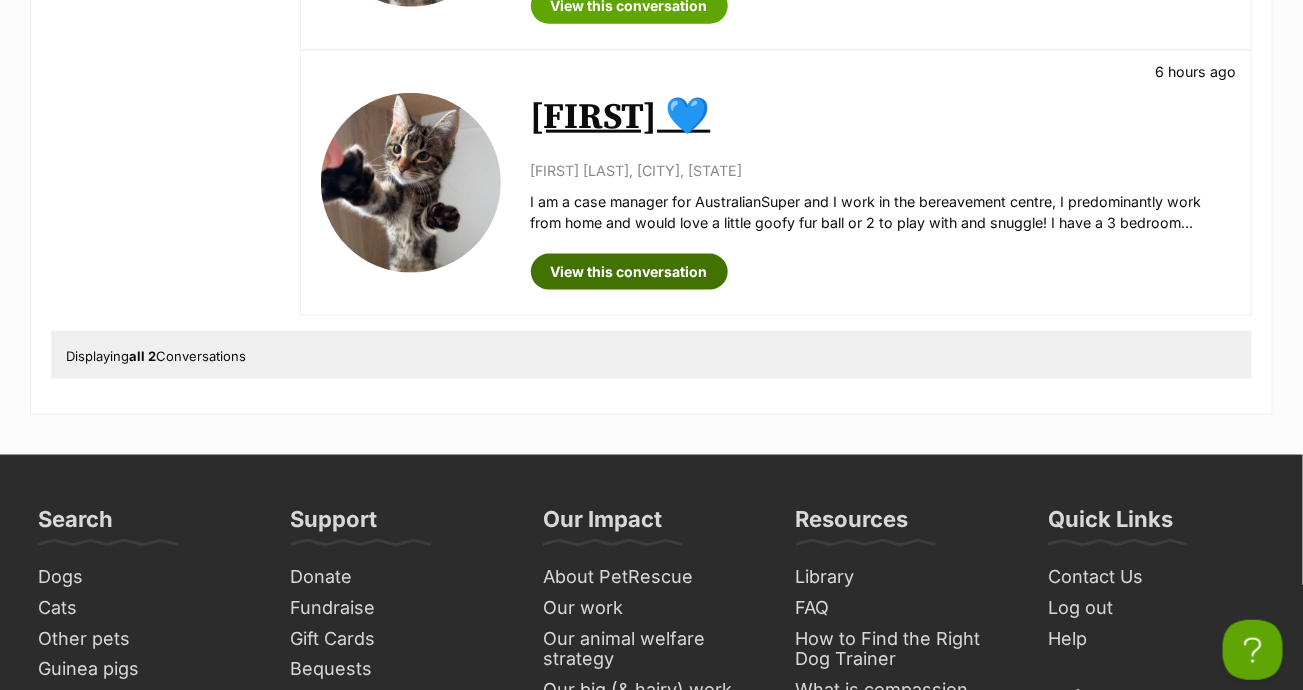 scroll, scrollTop: 400, scrollLeft: 0, axis: vertical 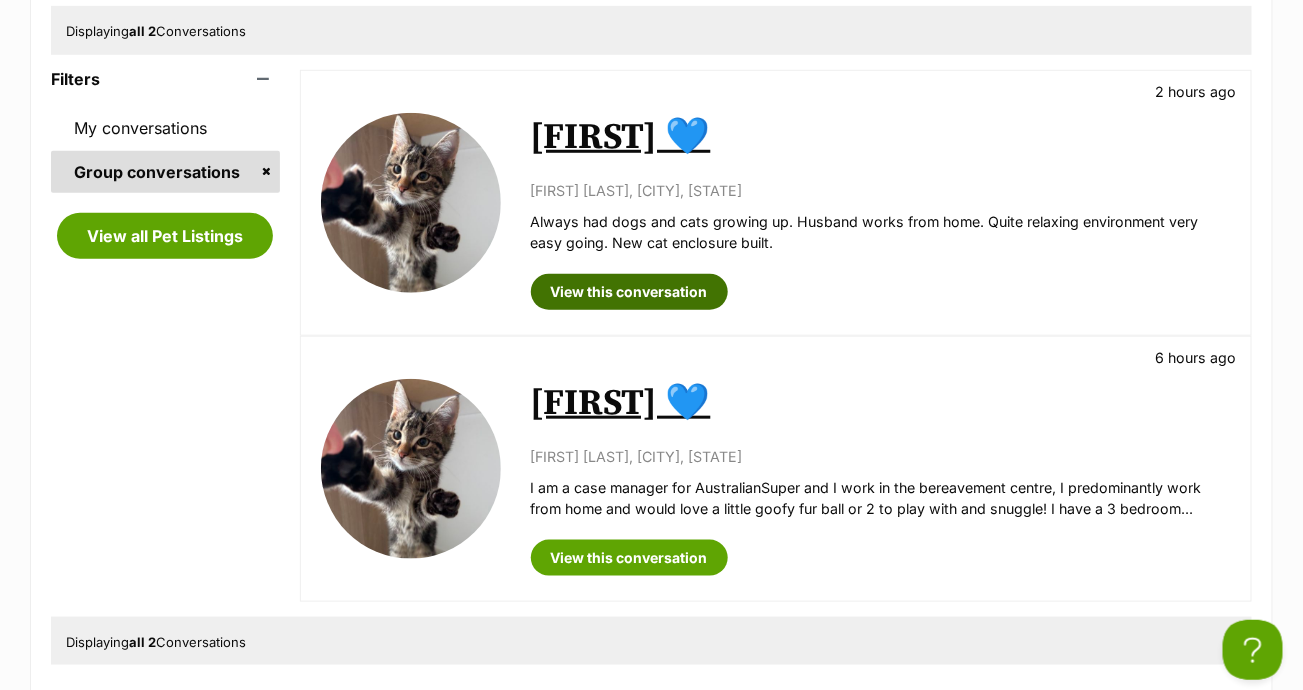 click on "View this conversation" at bounding box center (629, 292) 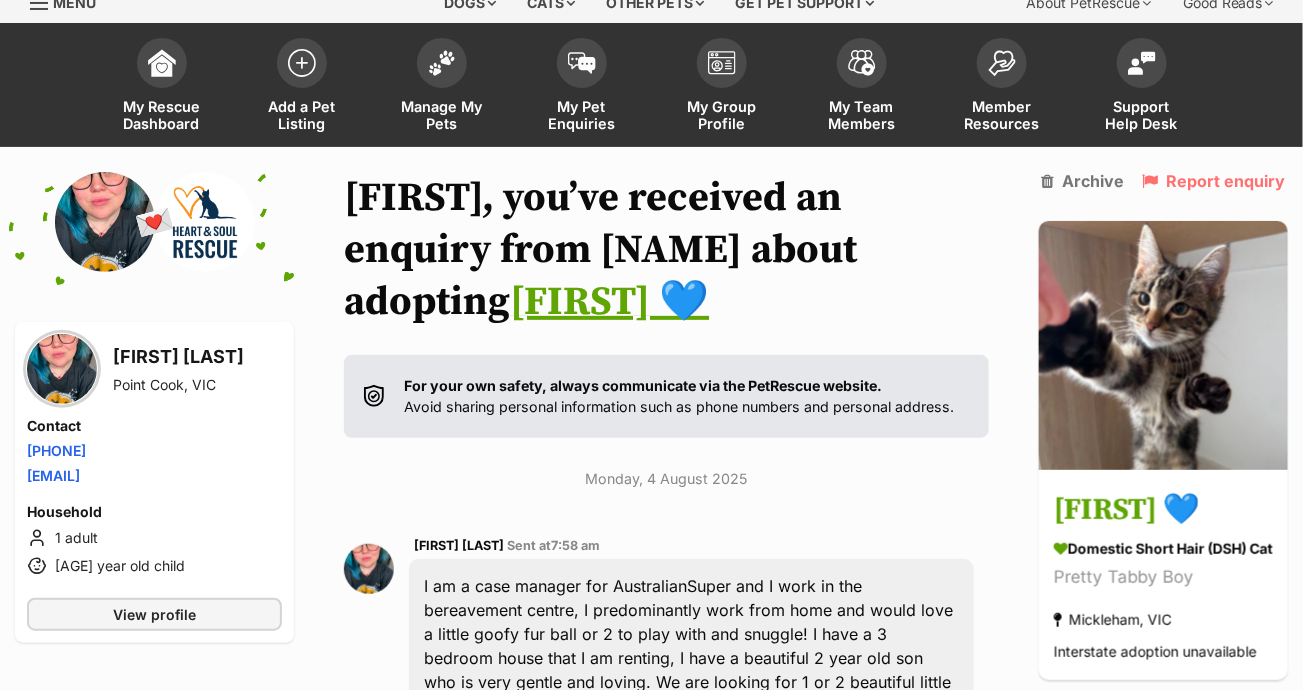 scroll, scrollTop: 0, scrollLeft: 0, axis: both 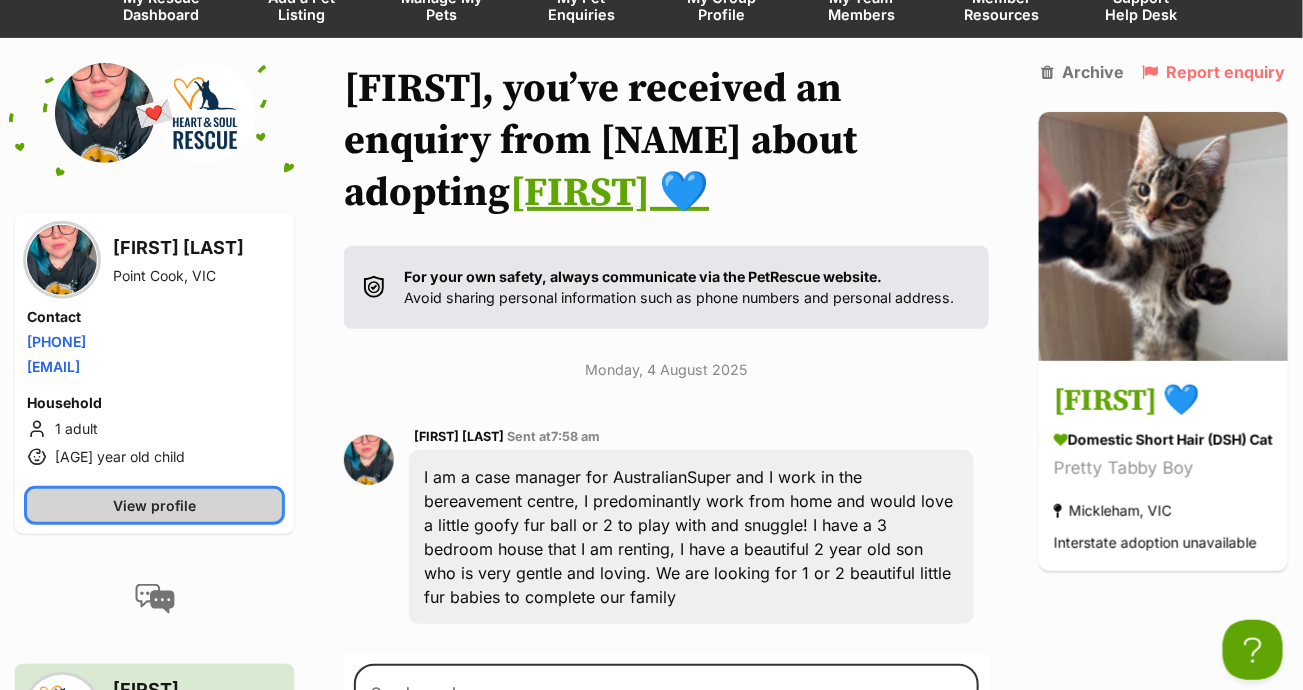 click on "View profile" at bounding box center (154, 505) 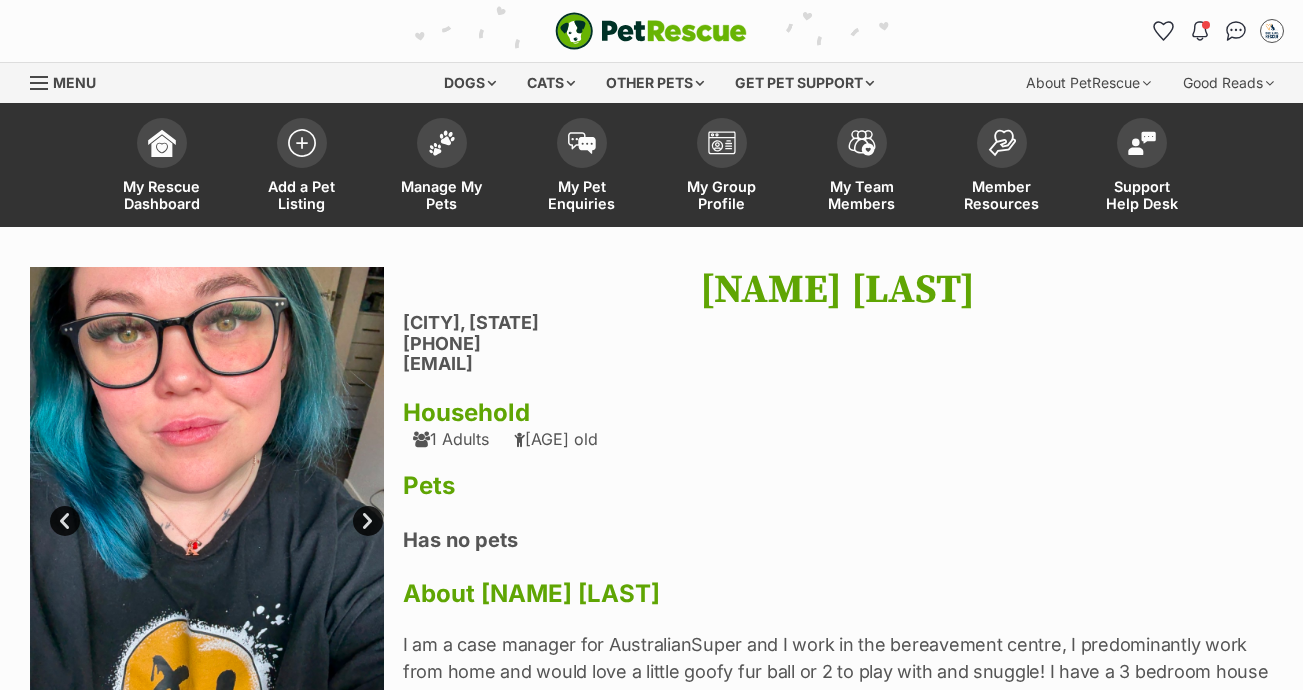 scroll, scrollTop: 0, scrollLeft: 0, axis: both 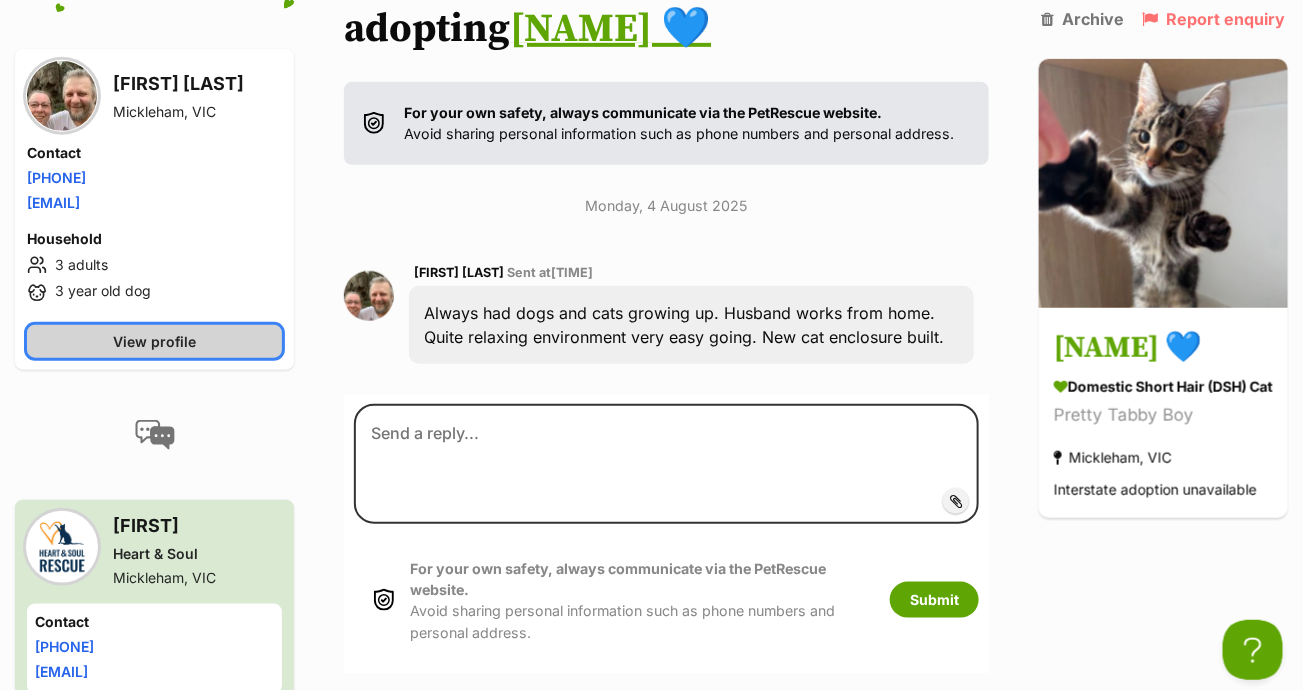 click on "View profile" at bounding box center (154, 341) 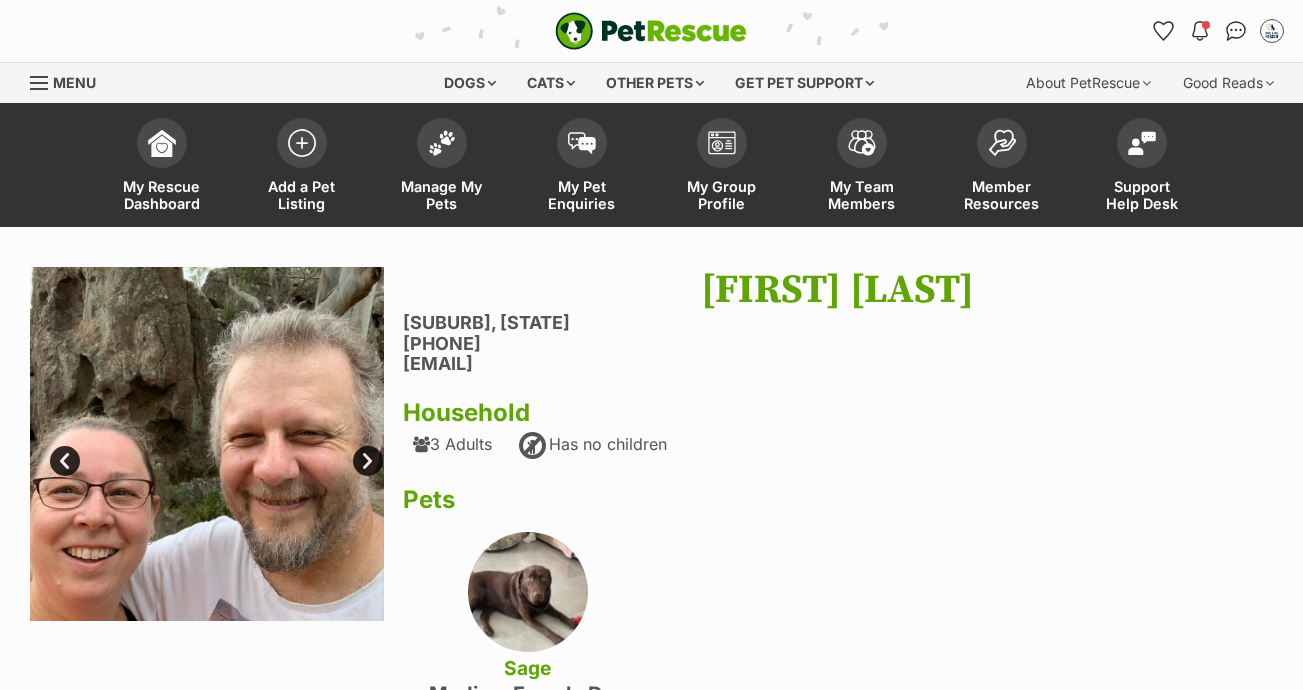 scroll, scrollTop: 0, scrollLeft: 0, axis: both 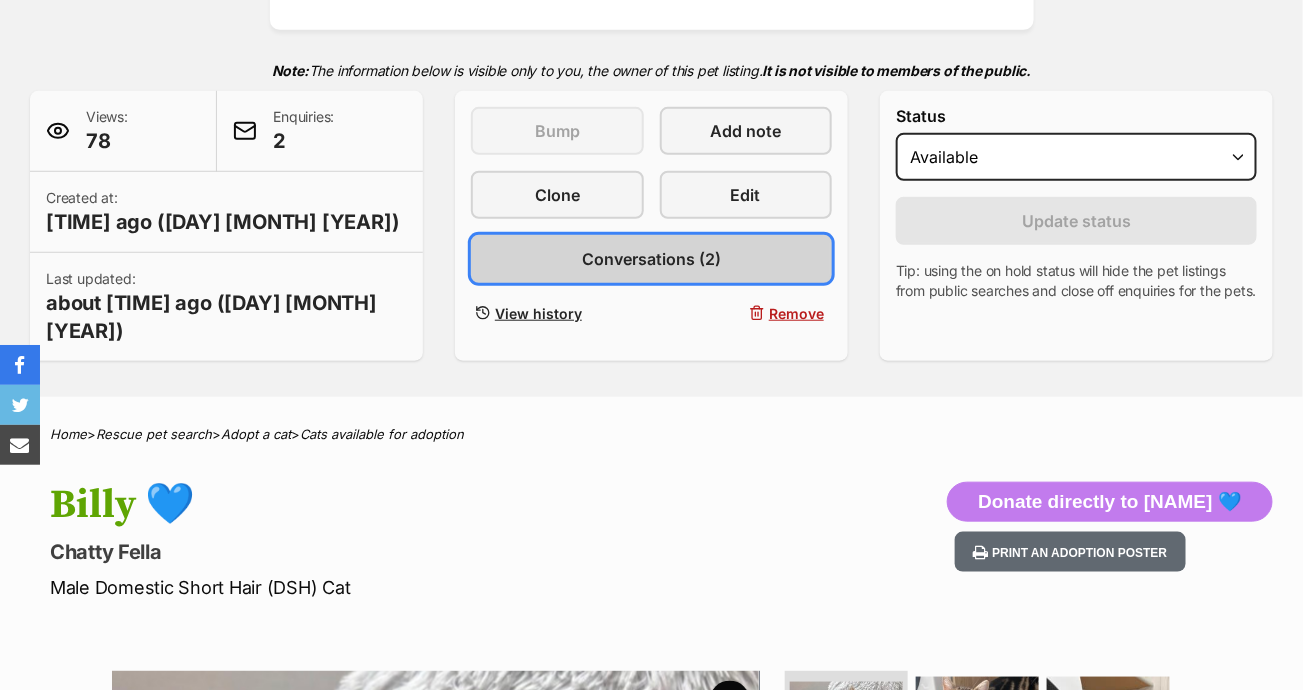 click on "Conversations (2)" at bounding box center [651, 259] 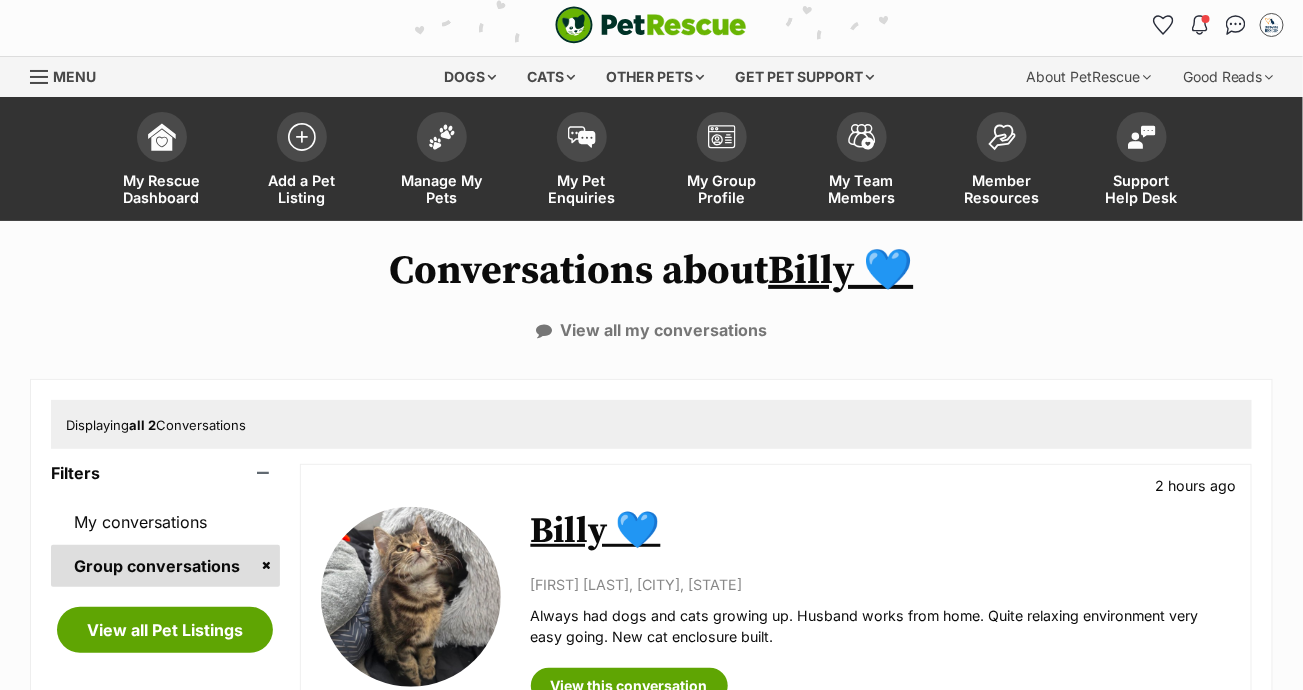 scroll, scrollTop: 0, scrollLeft: 0, axis: both 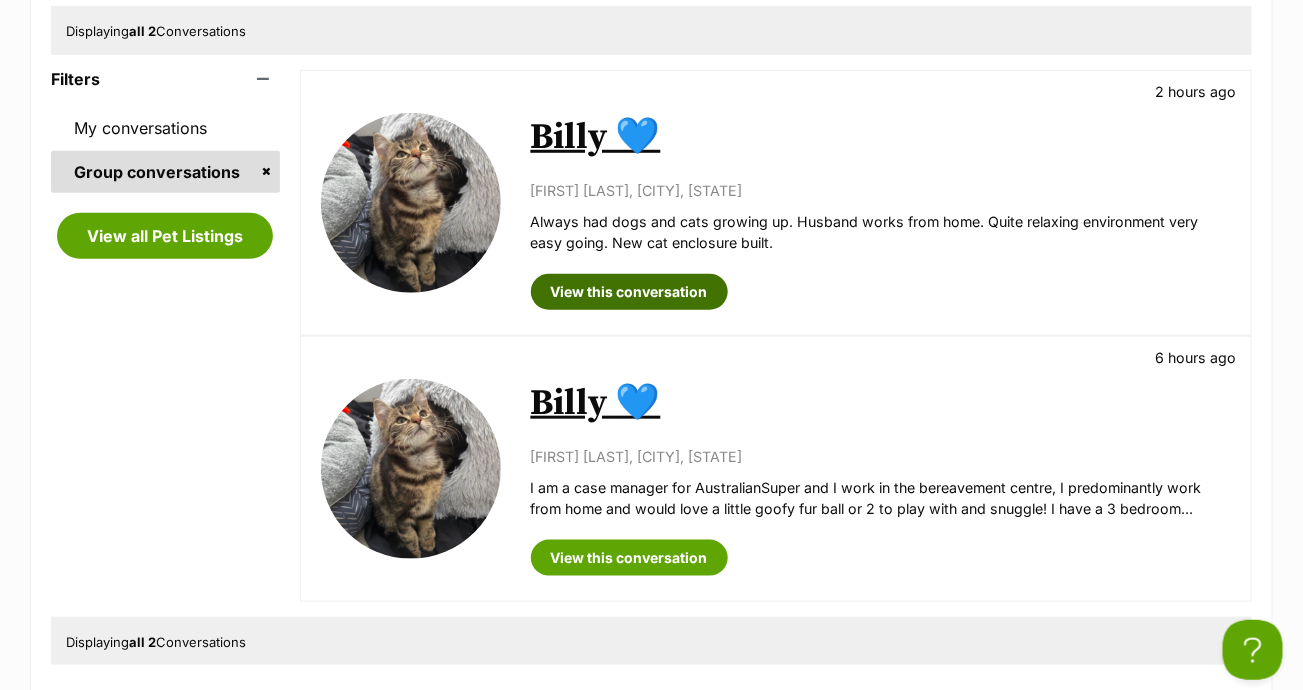 click on "View this conversation" at bounding box center [629, 292] 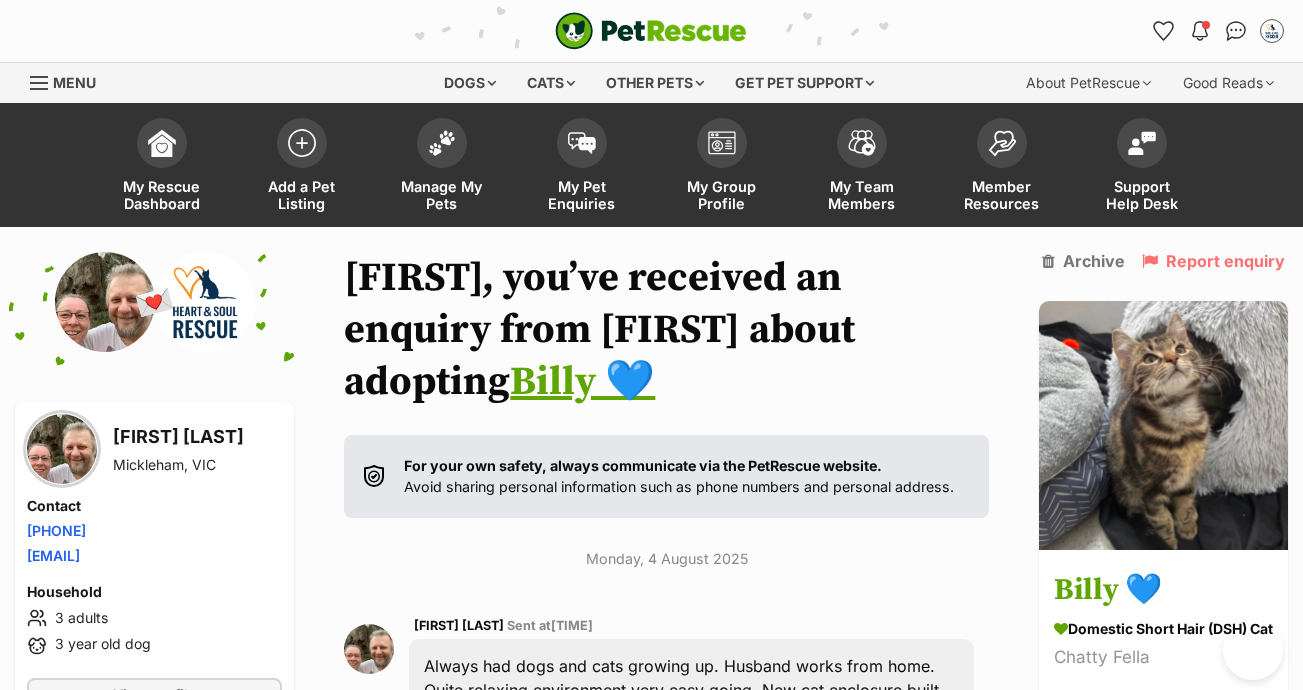 scroll, scrollTop: 243, scrollLeft: 0, axis: vertical 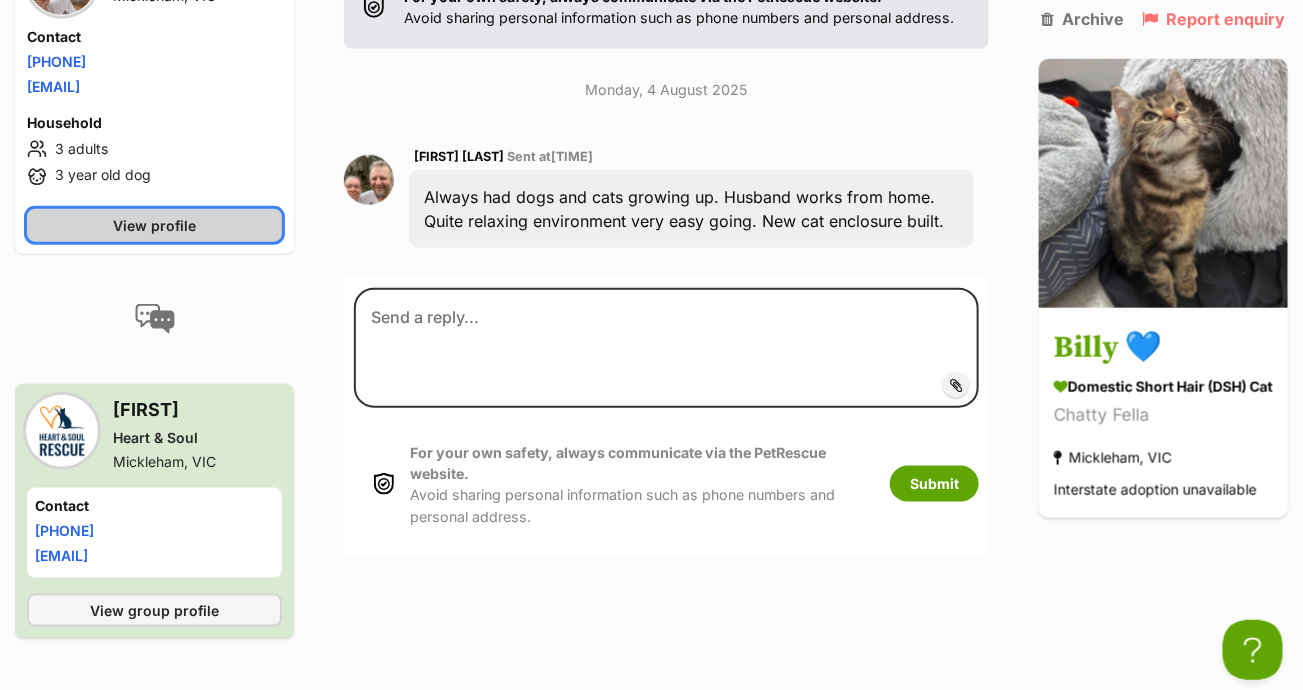 click on "View profile" at bounding box center (154, 225) 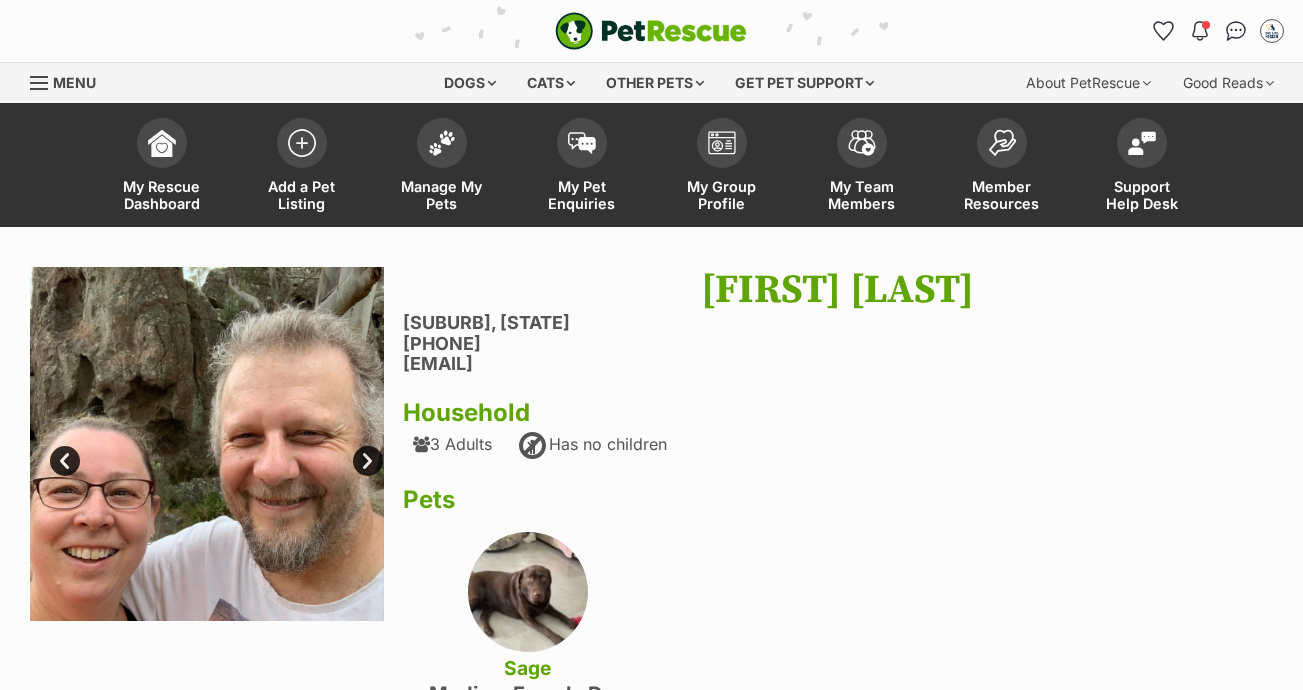 scroll, scrollTop: 0, scrollLeft: 0, axis: both 